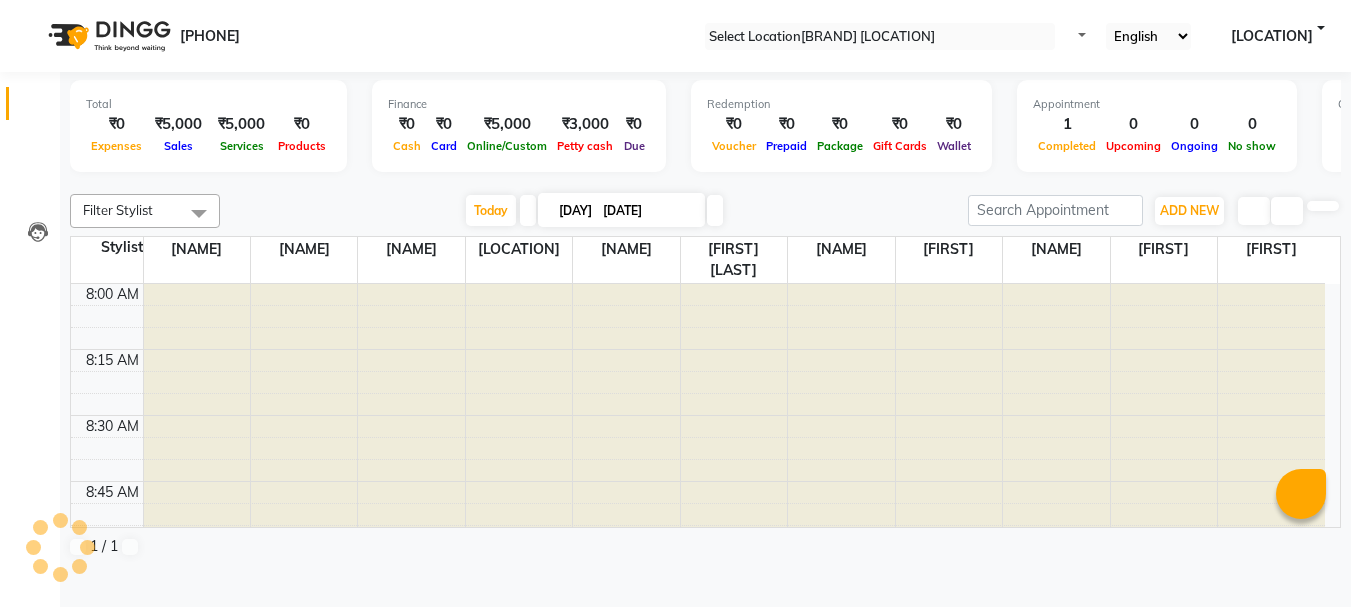 scroll, scrollTop: 0, scrollLeft: 0, axis: both 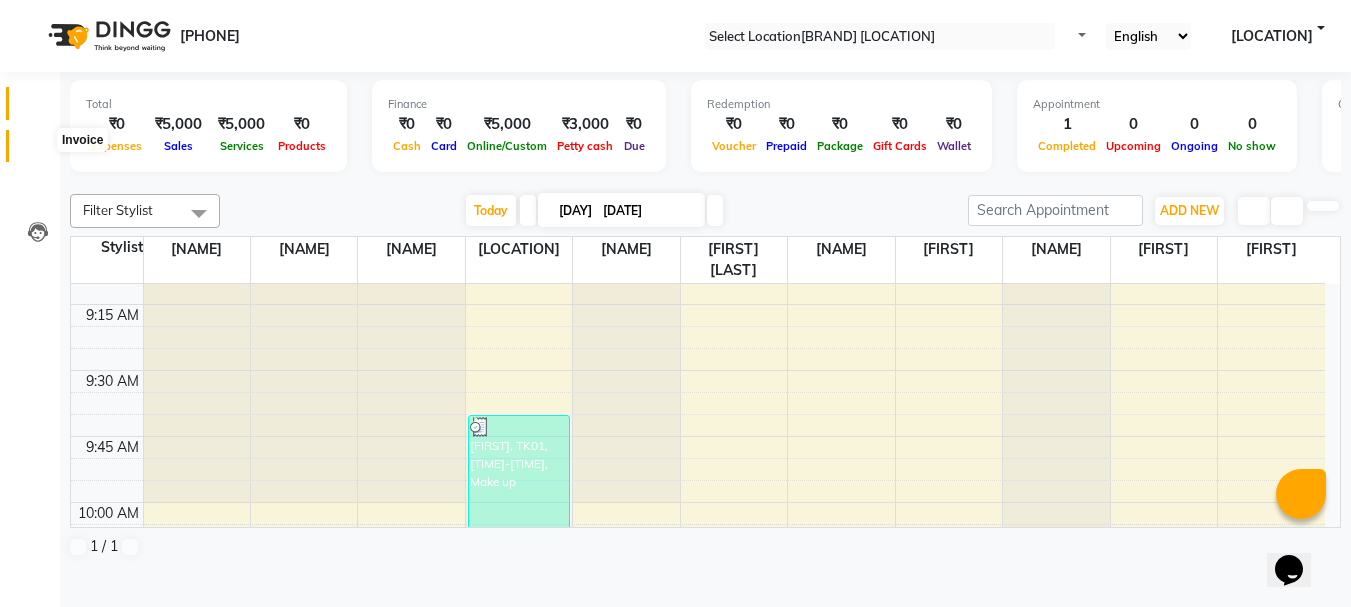 click at bounding box center [37, 151] 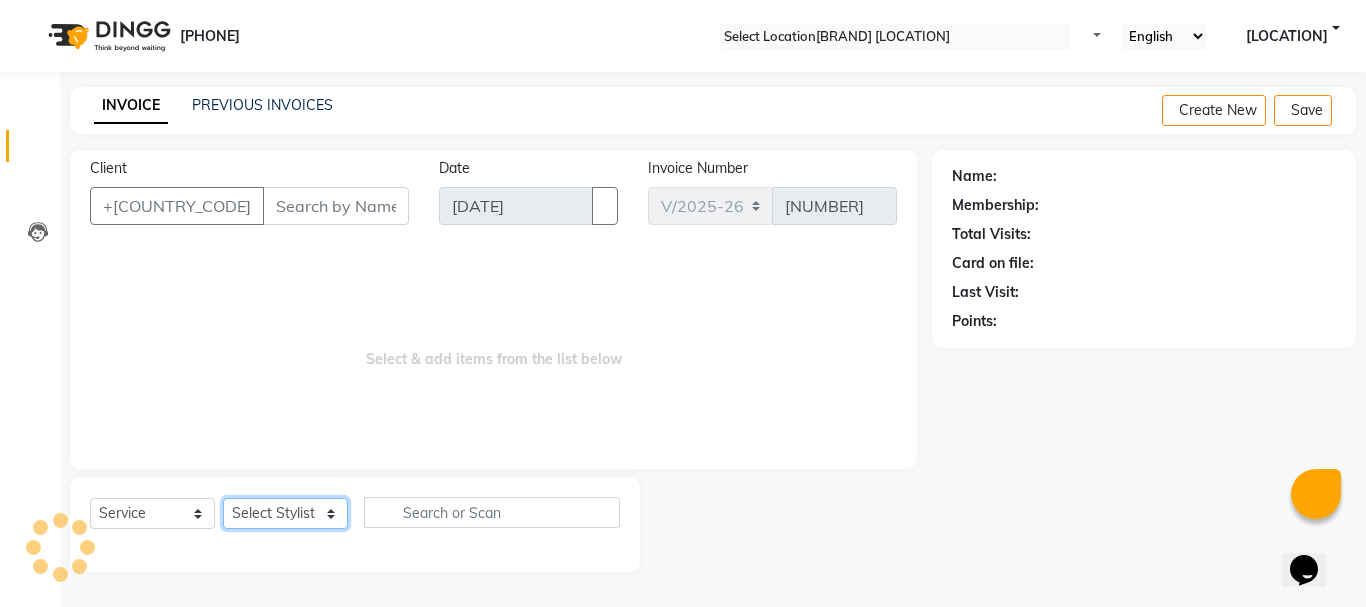 click on "Select Stylist" at bounding box center (285, 513) 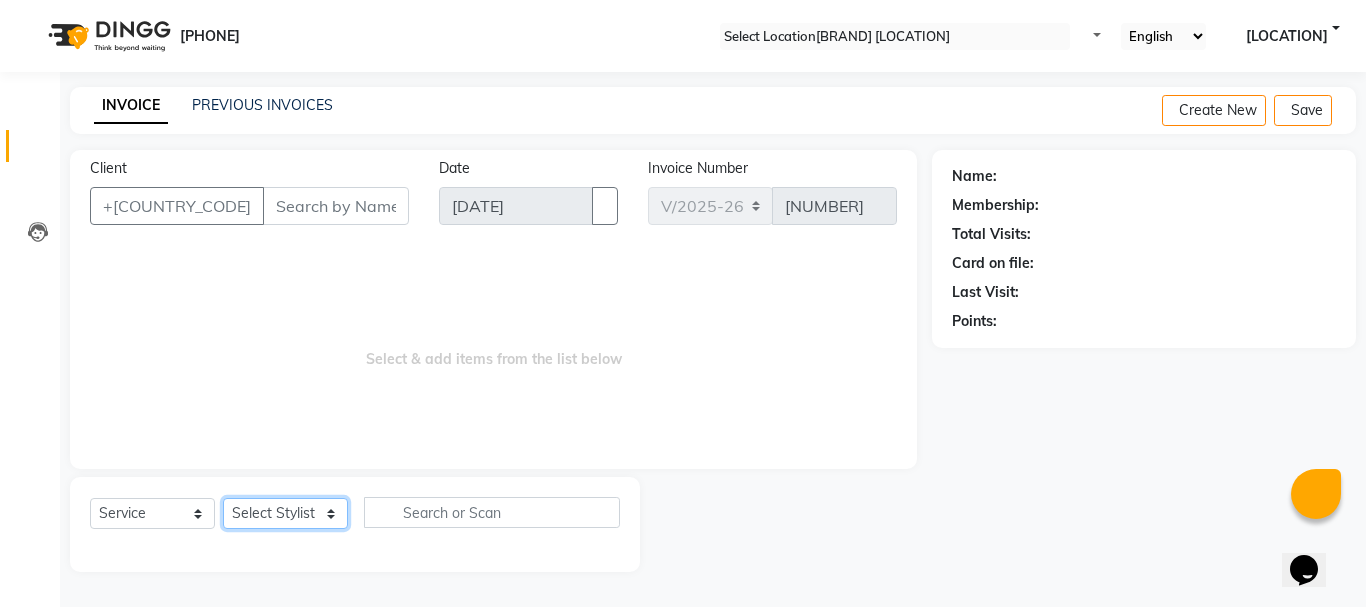 select on "75884" 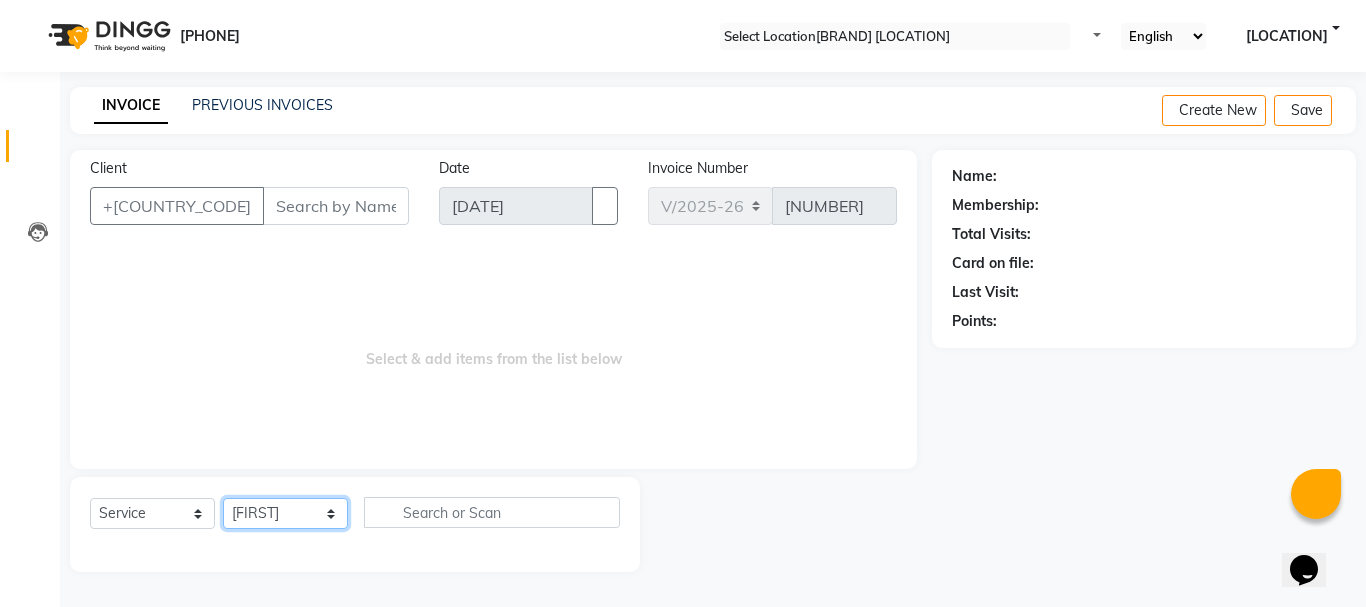 click on "Select Stylist [NAME] [NAME] [NAME] [NAME] [NAME] [NAME] [NAME] [NAME] [NAME] [NAME] [NAME] [NAME] [NAME] [NAME]" at bounding box center (285, 513) 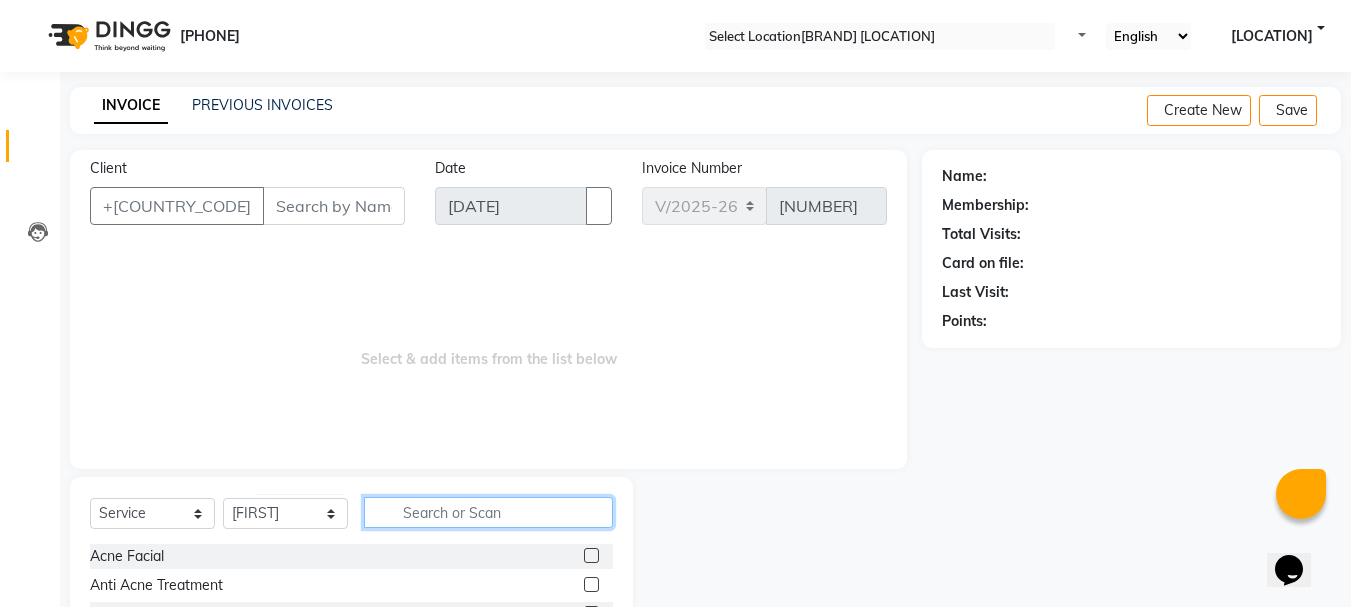 click at bounding box center (488, 512) 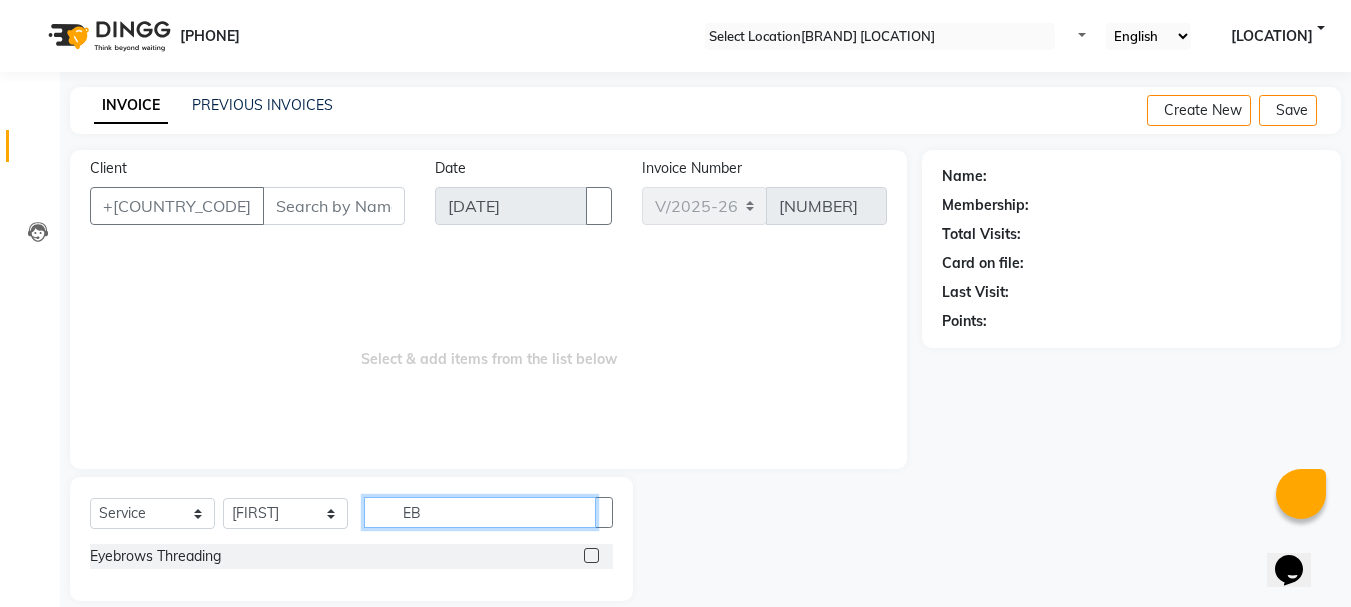 type on "EB" 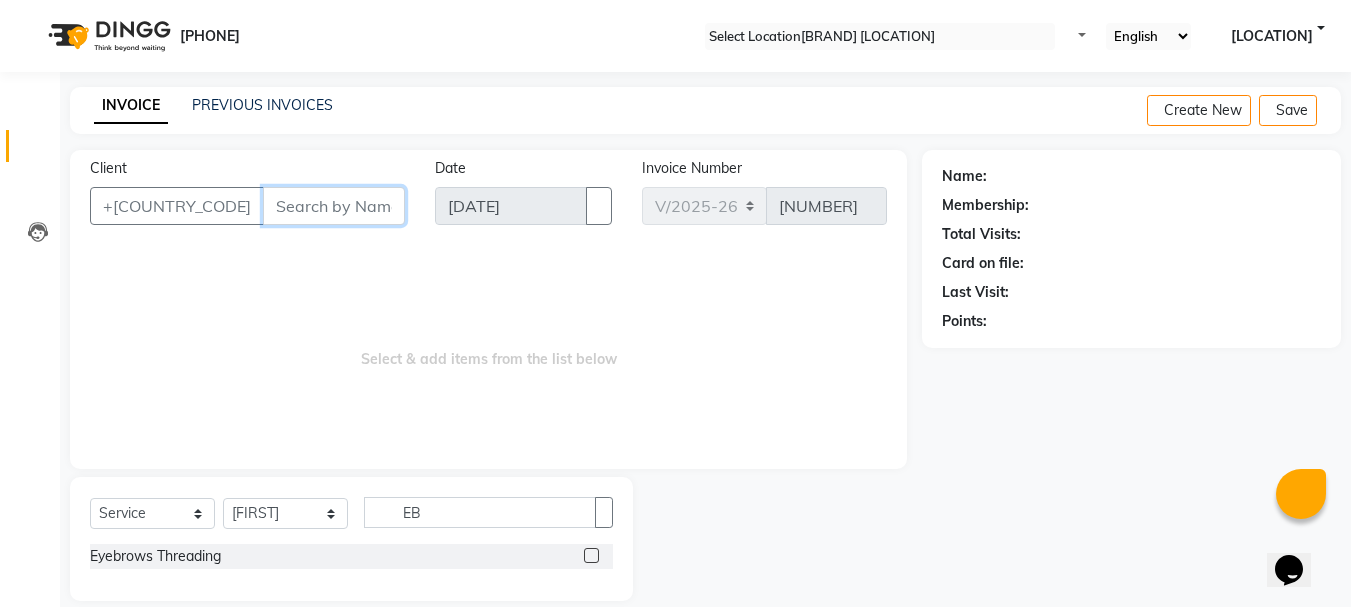 click on "Client" at bounding box center [334, 206] 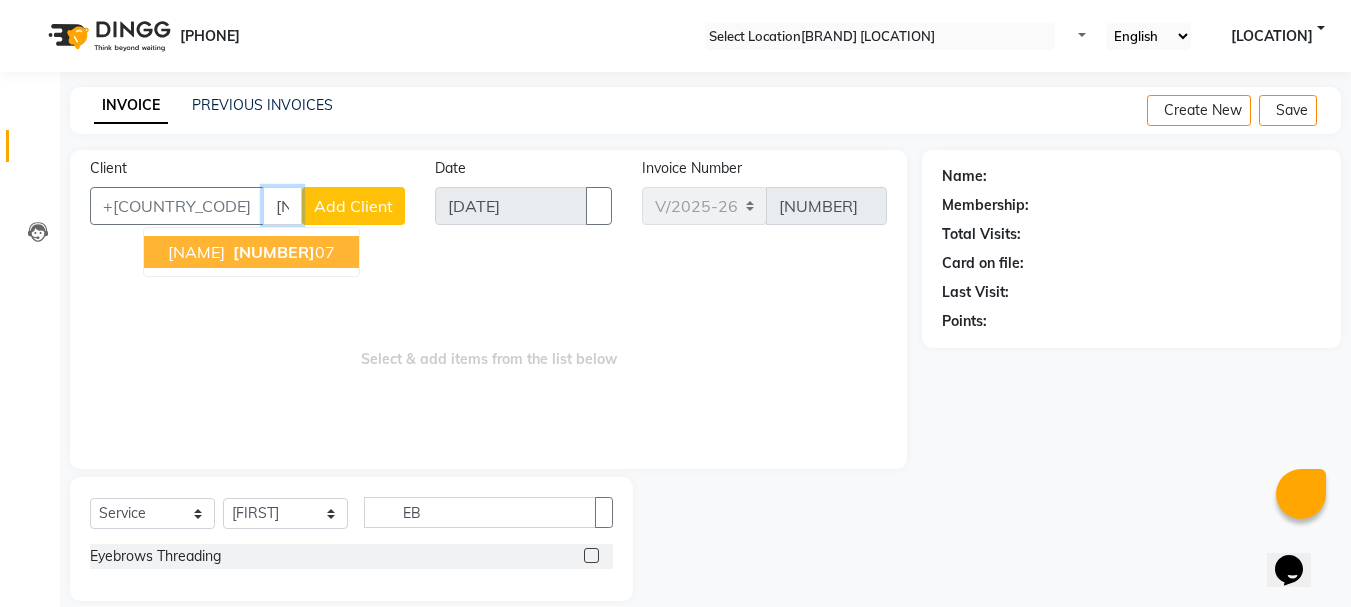 click on "[NUMBER]" at bounding box center (274, 252) 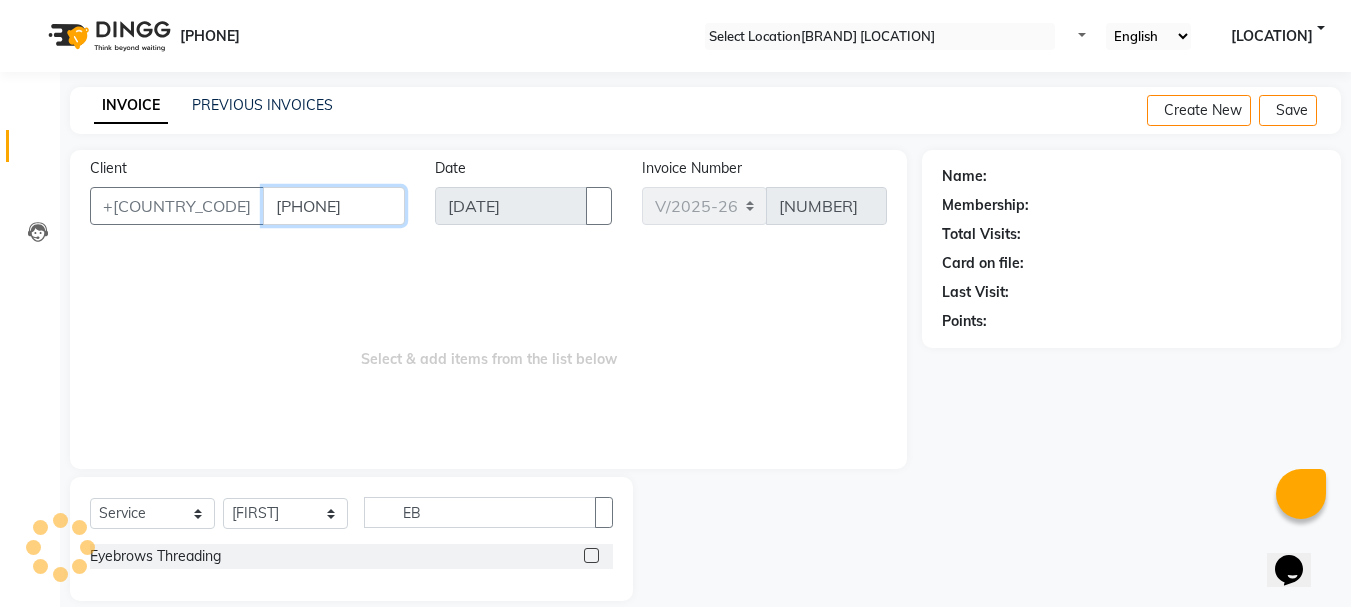 type on "[PHONE]" 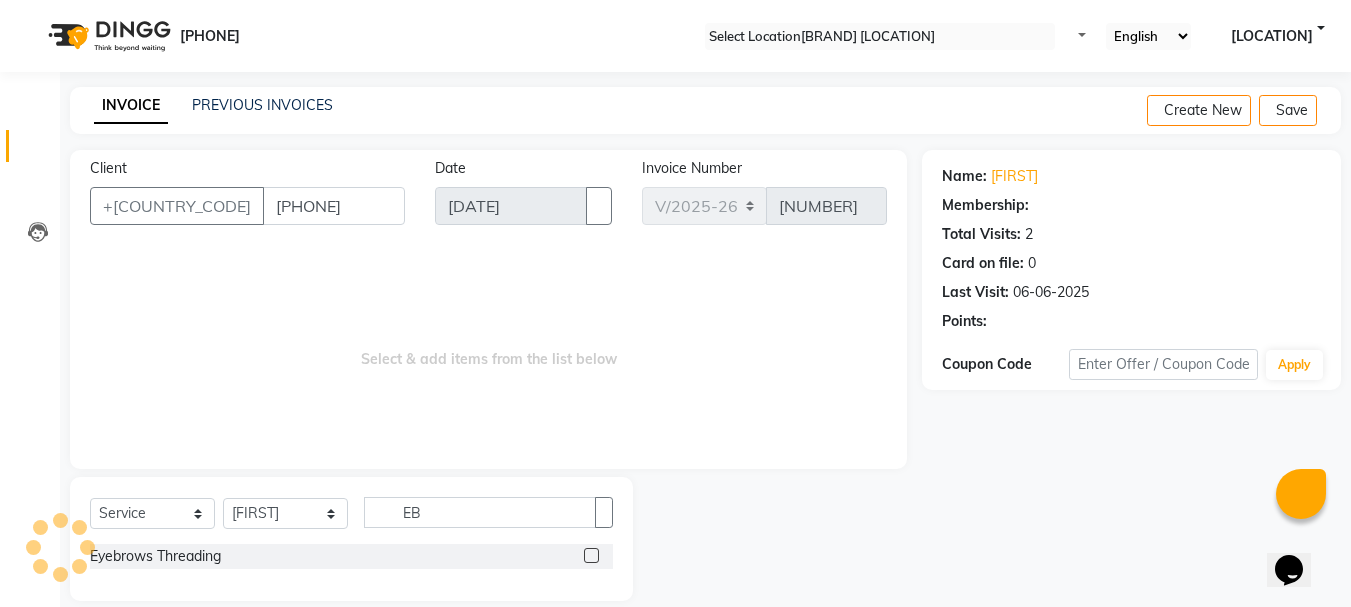 scroll, scrollTop: 23, scrollLeft: 0, axis: vertical 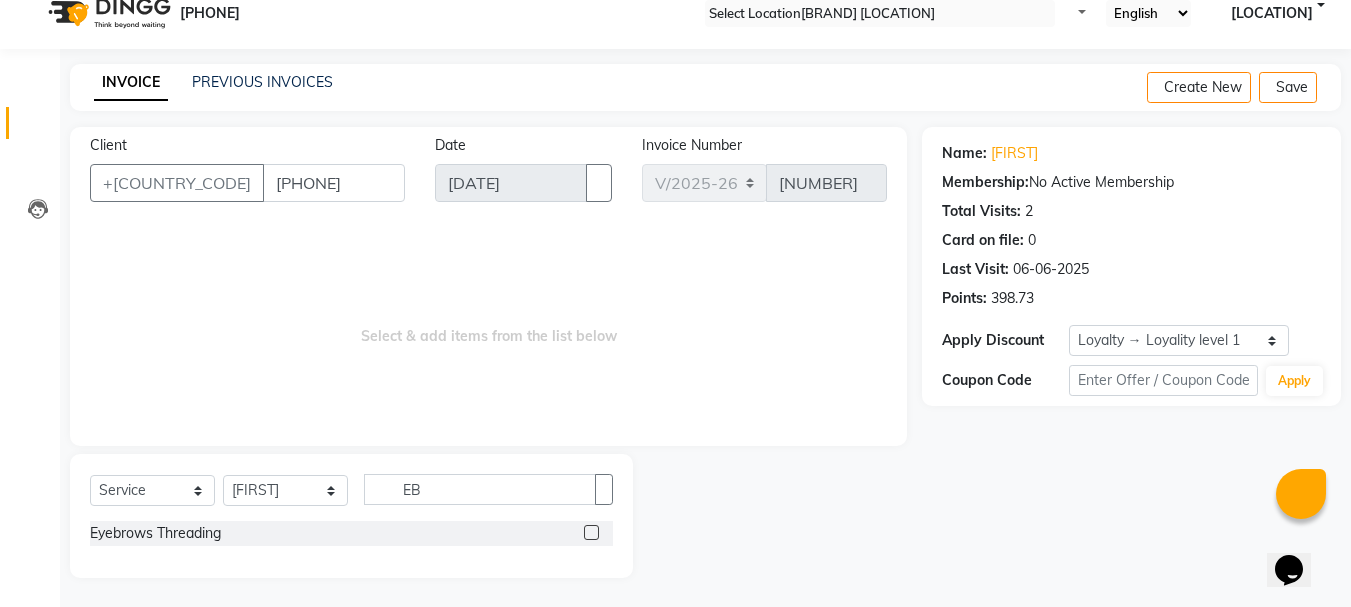 click at bounding box center (591, 532) 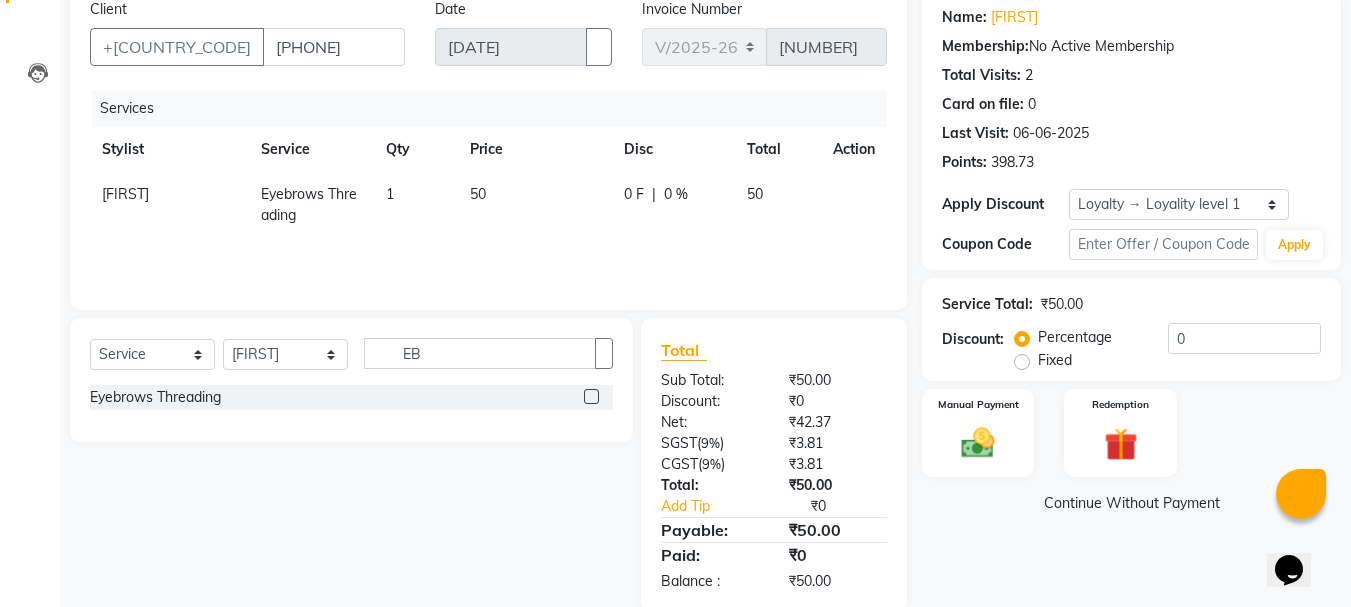 scroll, scrollTop: 193, scrollLeft: 0, axis: vertical 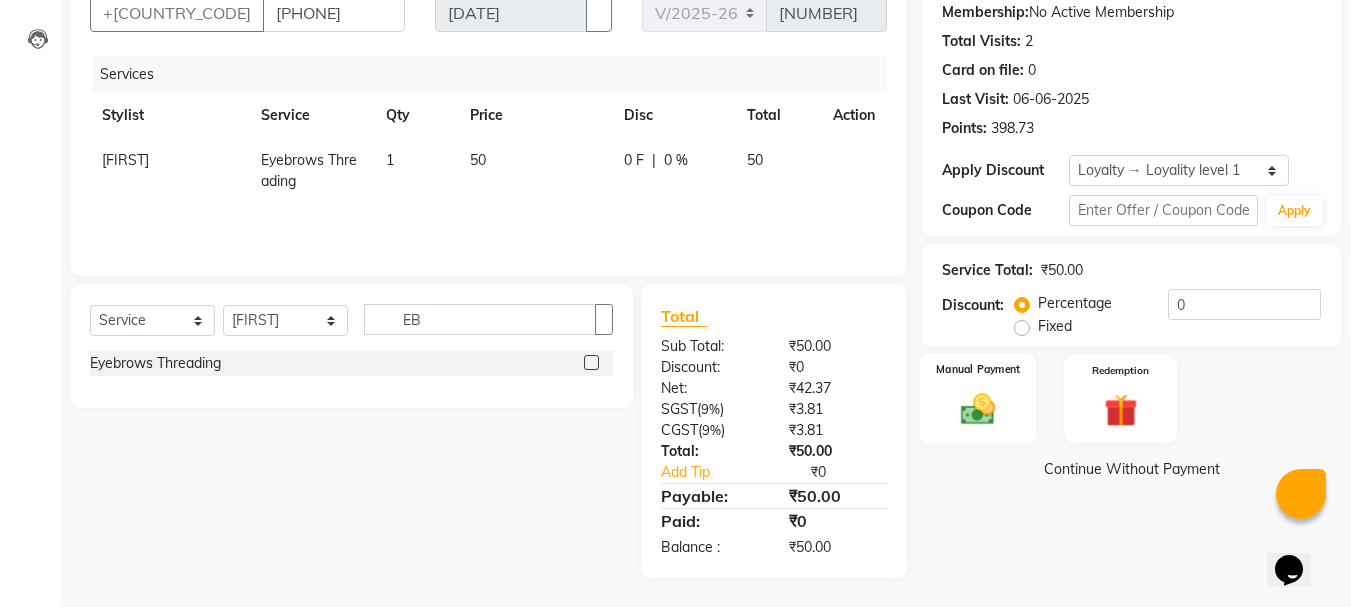 click at bounding box center [978, 409] 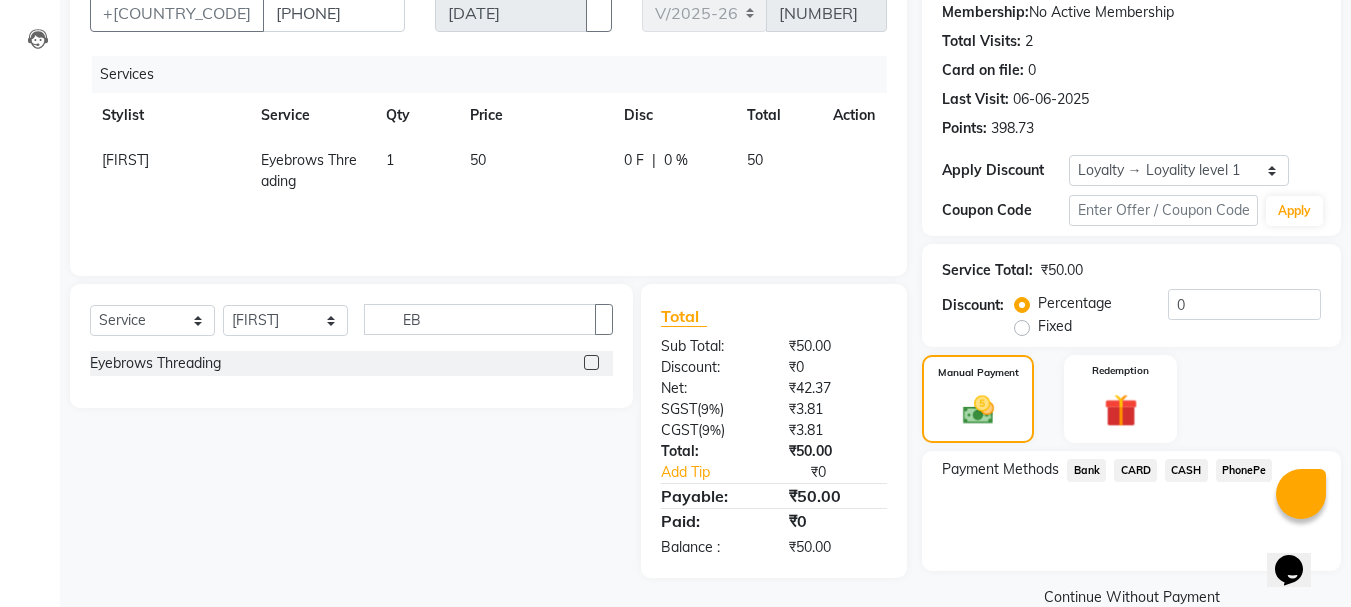 click on "CASH" at bounding box center [1086, 470] 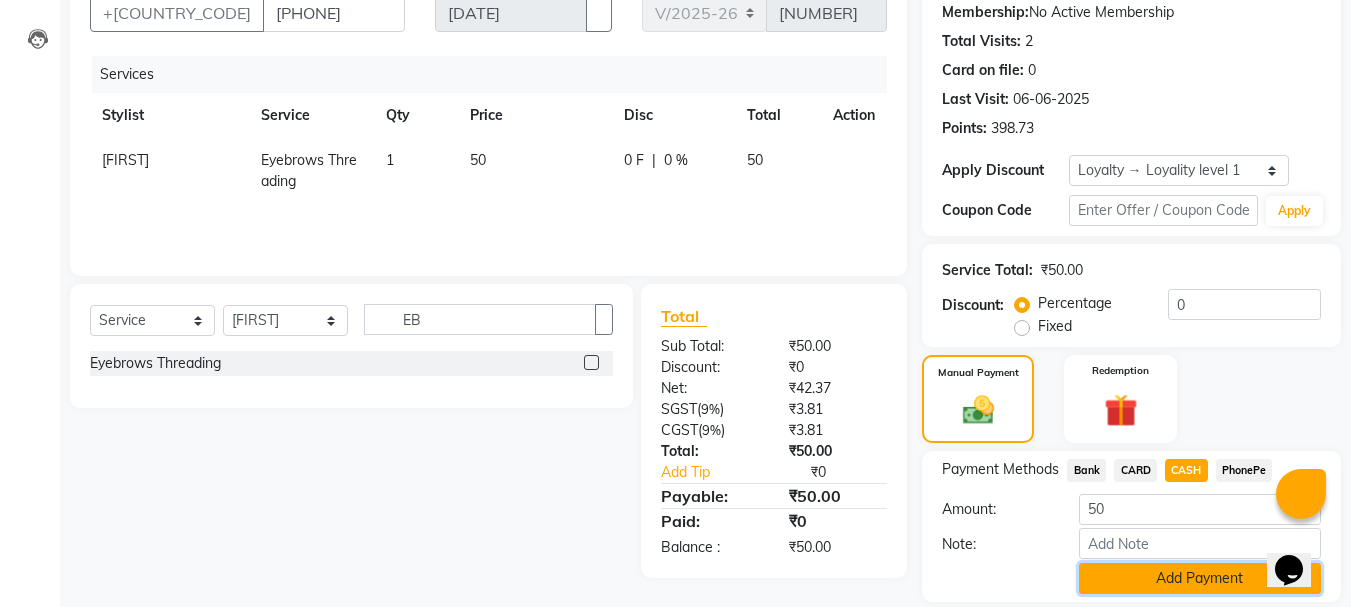 click on "Add Payment" at bounding box center [1200, 578] 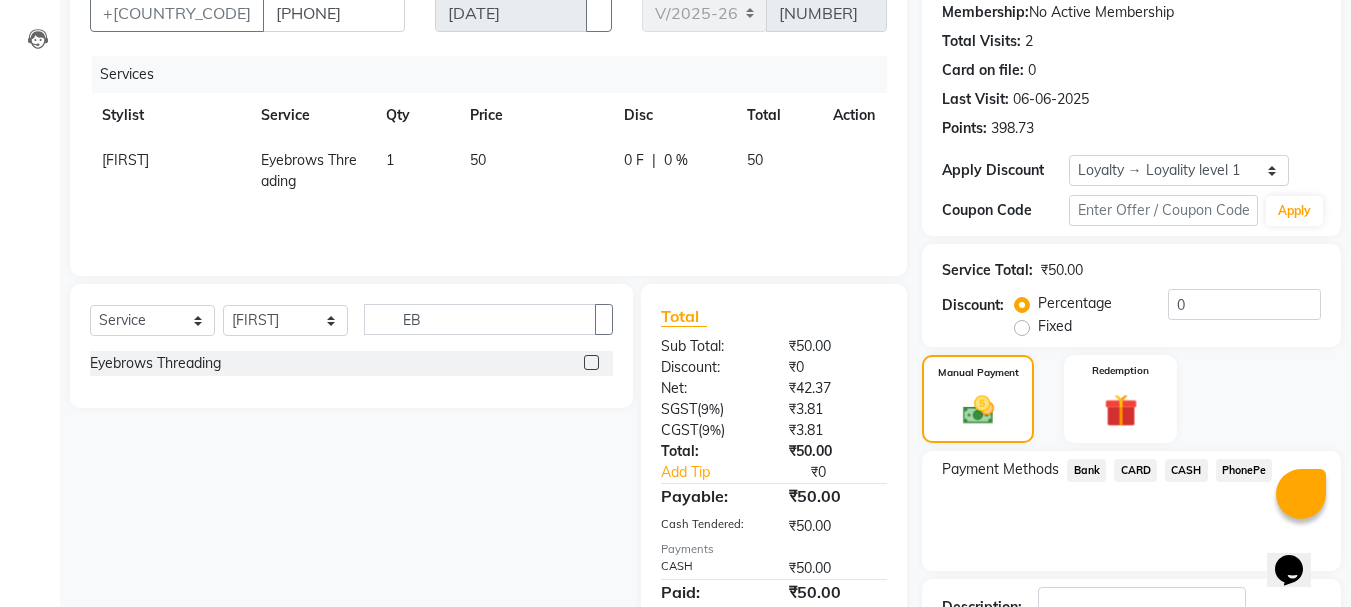scroll, scrollTop: 363, scrollLeft: 0, axis: vertical 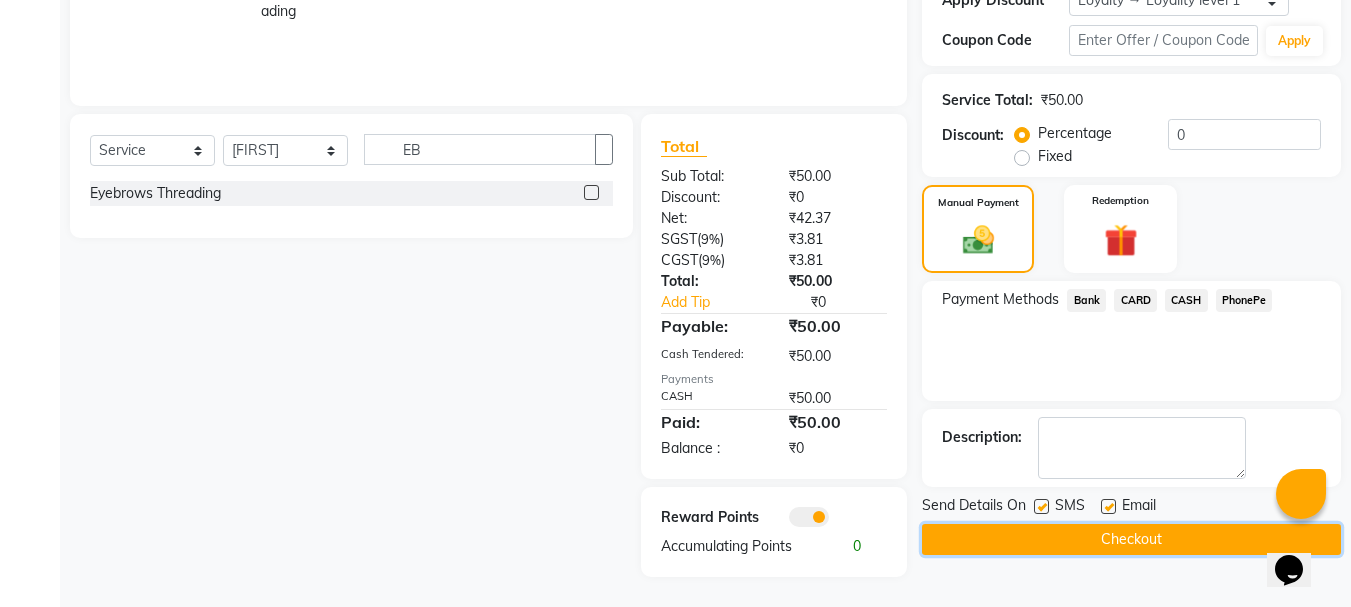 click on "Checkout" at bounding box center [1131, 539] 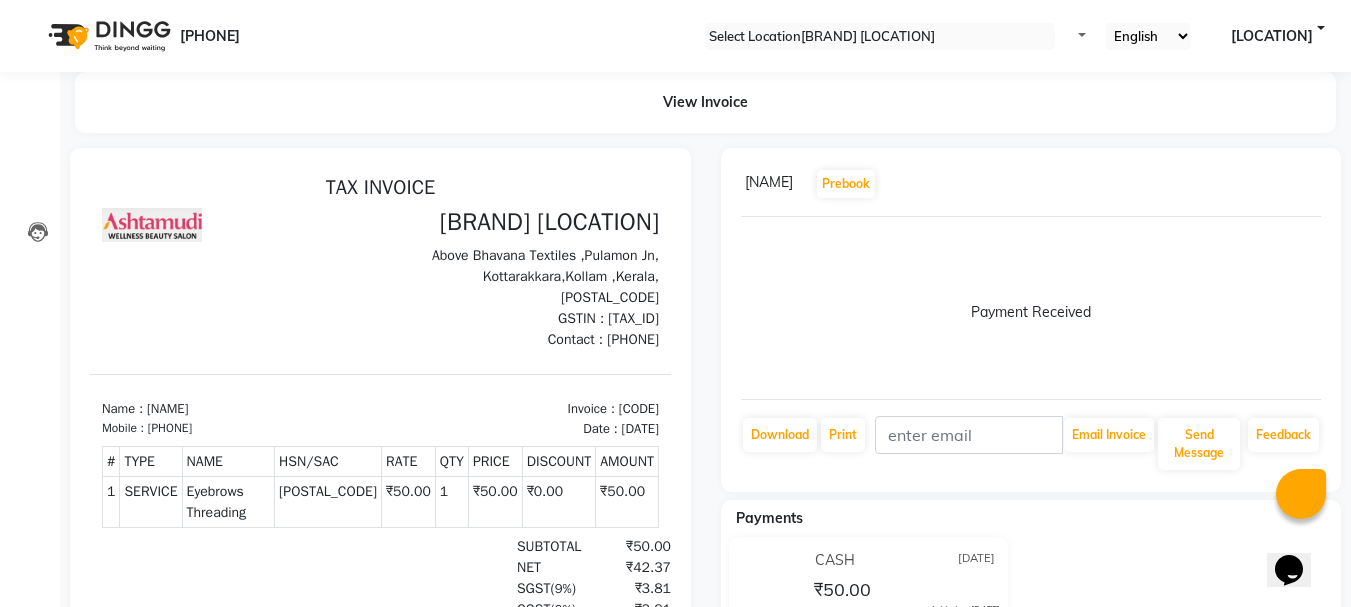 scroll, scrollTop: 0, scrollLeft: 0, axis: both 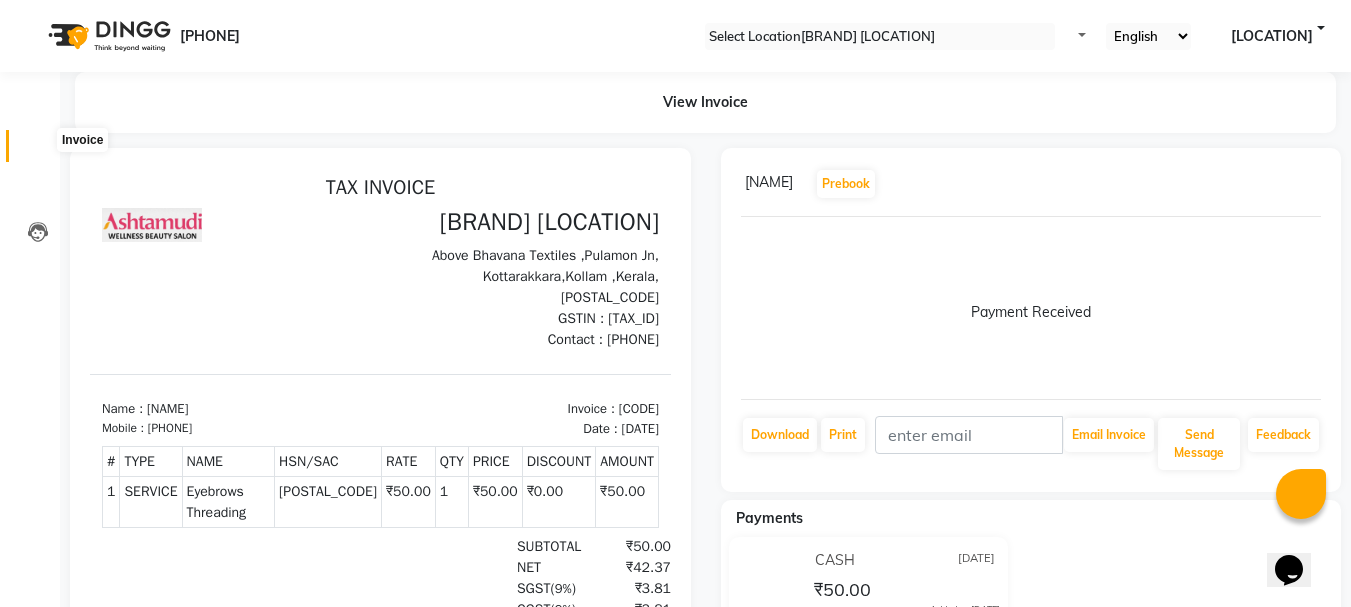 click at bounding box center (38, 151) 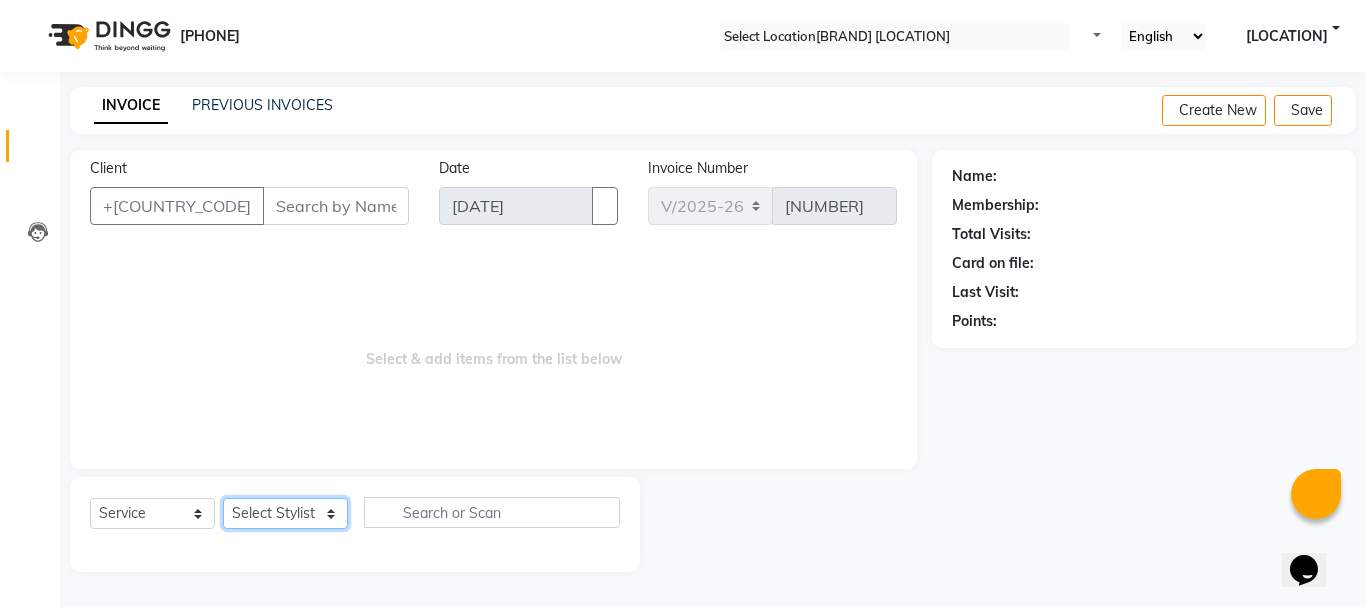 click on "Select Stylist [NAME] [NAME] [NAME] [NAME] [NAME] [NAME] [NAME] [NAME] [NAME] [NAME] [NAME] [NAME] [NAME] [NAME]" at bounding box center [285, 513] 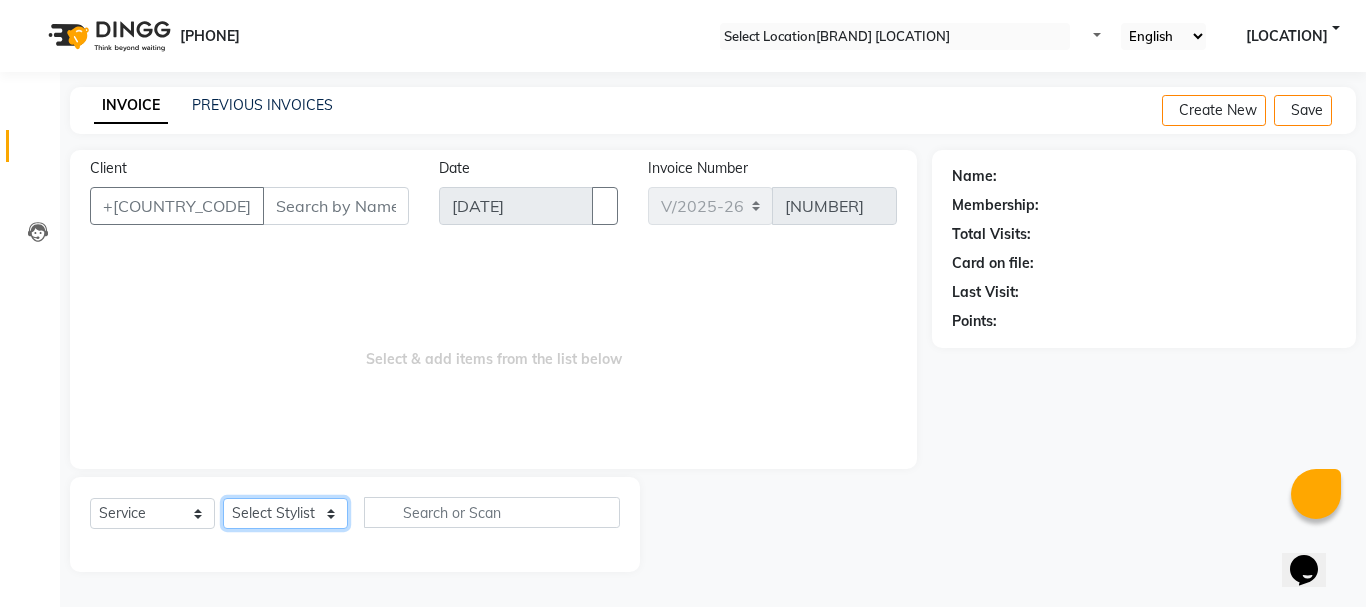 select on "65260" 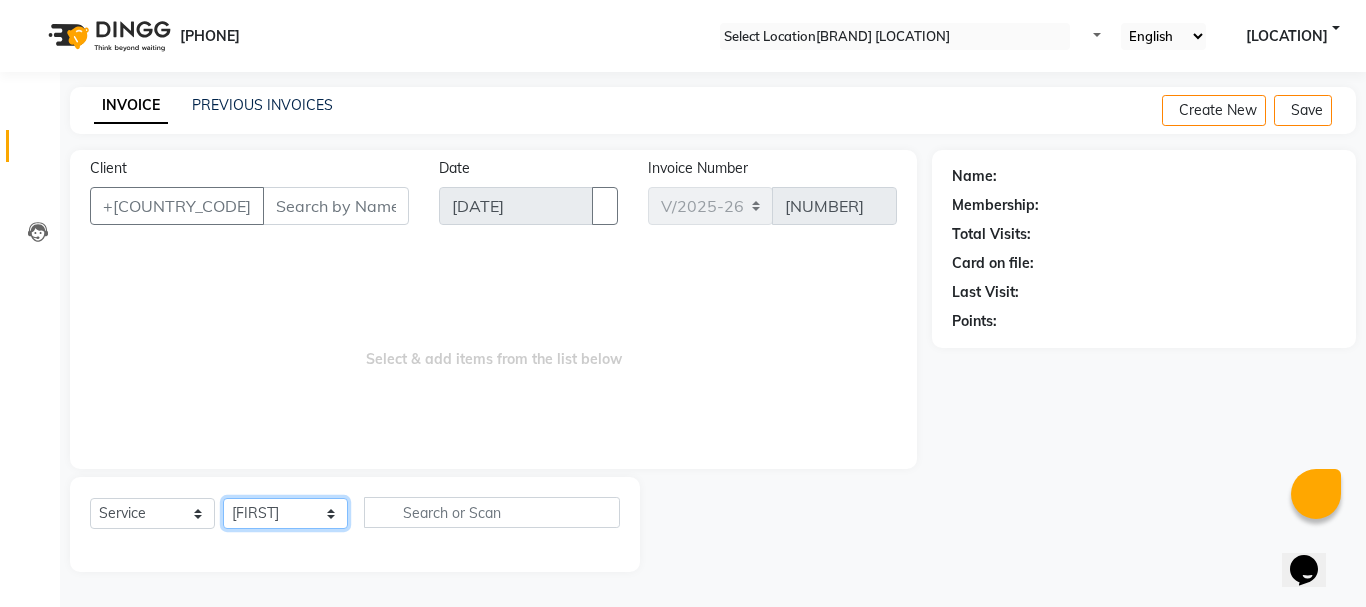 click on "Select Stylist [NAME] [NAME] [NAME] [NAME] [NAME] [NAME] [NAME] [NAME] [NAME] [NAME] [NAME] [NAME] [NAME] [NAME]" at bounding box center [285, 513] 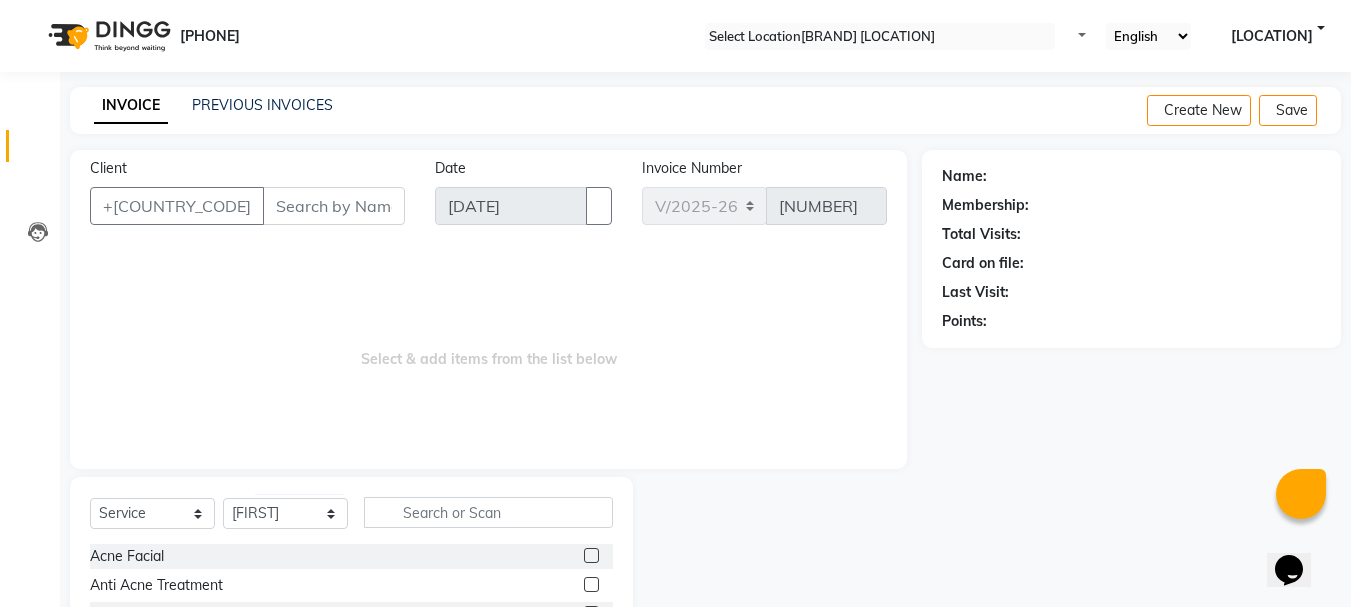 click on "Select Stylist [FIRST] [FIRST] [FIRST] [FIRST] 	 [FIRST] [FIRST] [FIRST] [FIRST] [FIRST] [FIRST] [FIRST] [FIRST] 	 [FIRST] [FIRST] [FIRST] [FIRST] [FIRST] [FIRST] [FIRST] [FIRST]" at bounding box center [351, 520] 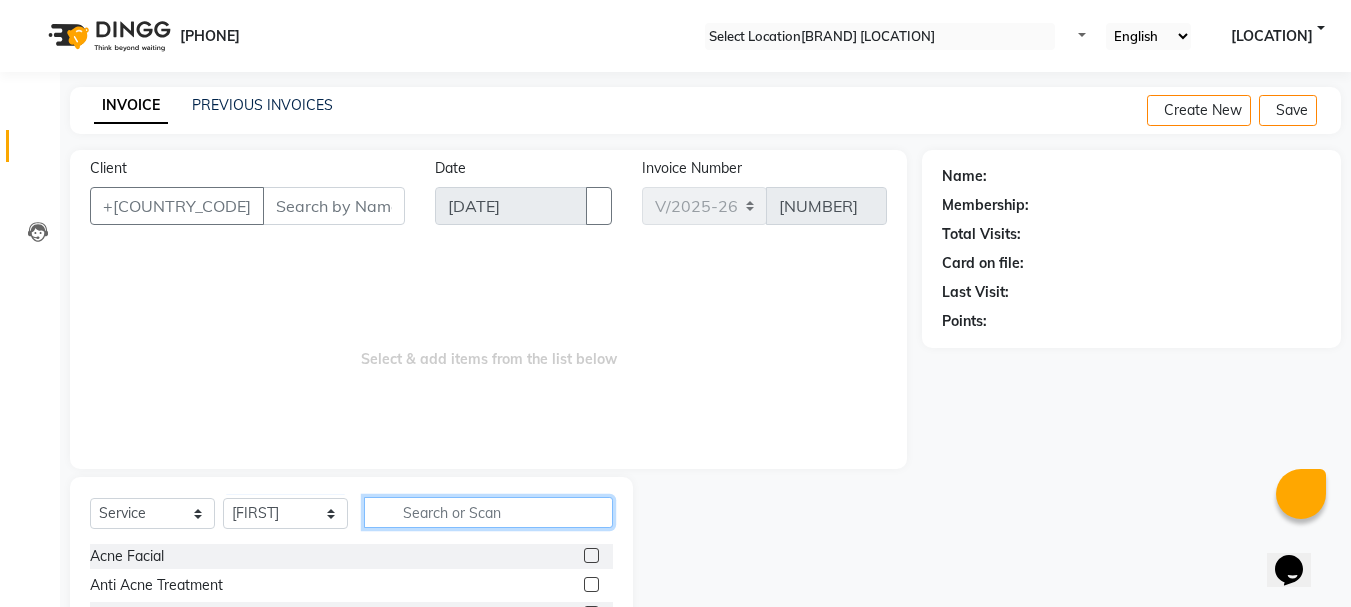click at bounding box center (488, 512) 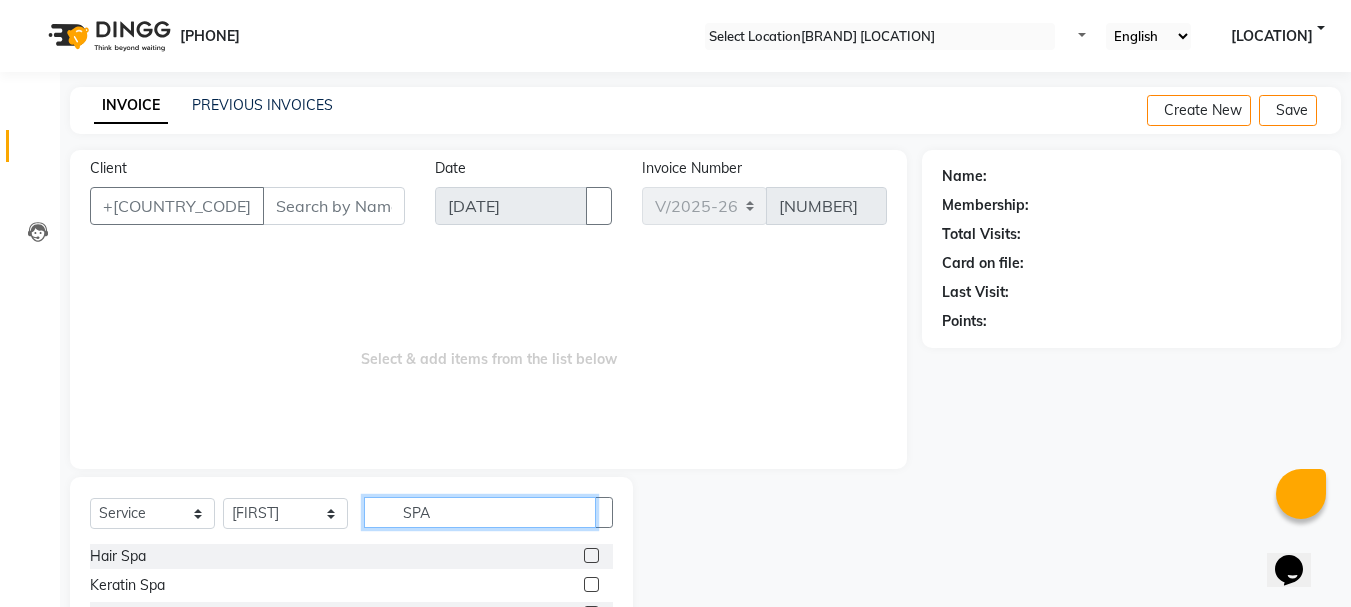 type on "SPA" 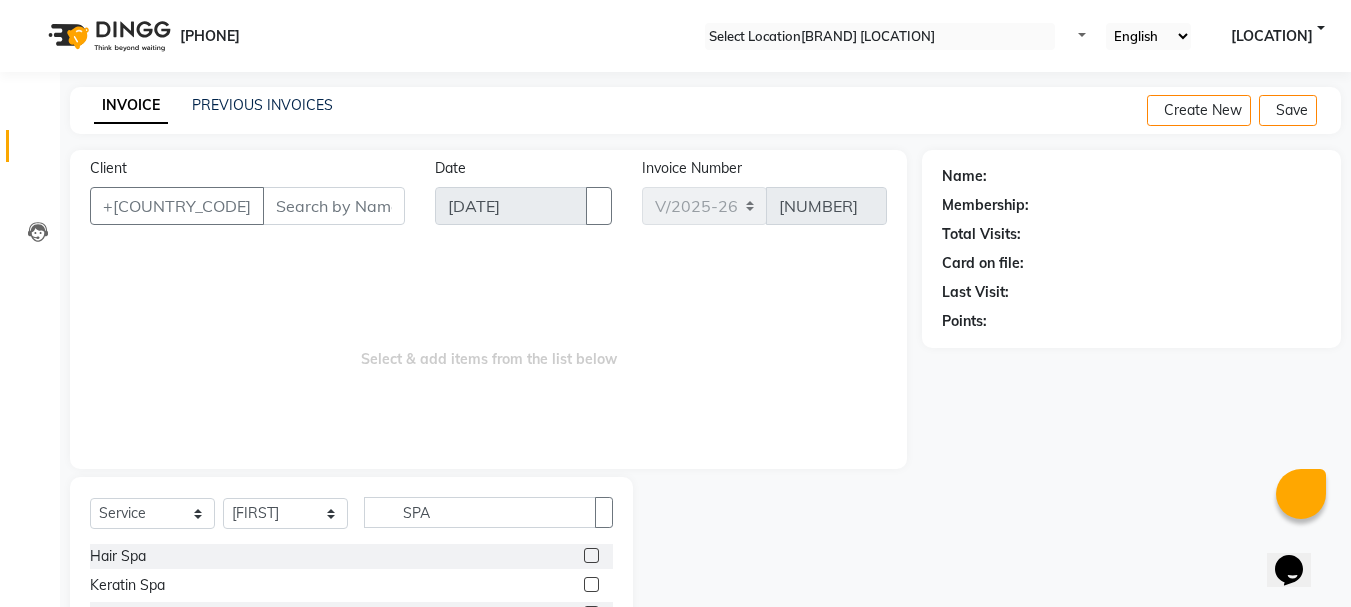 click at bounding box center [591, 555] 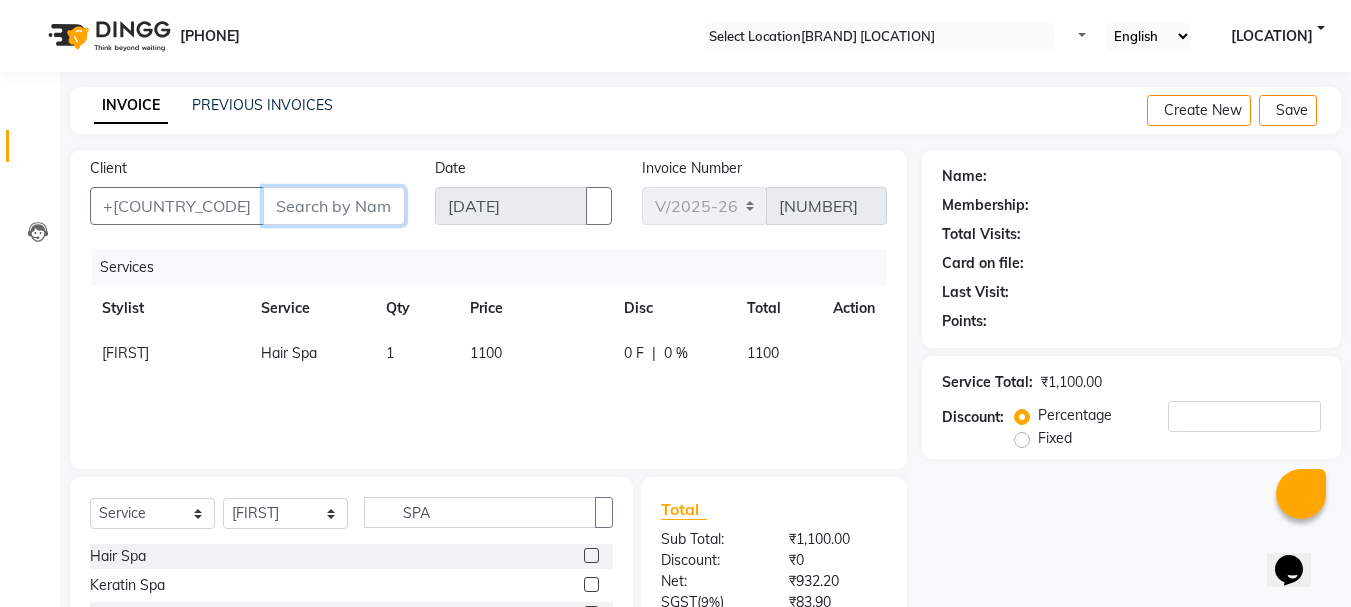 click on "Client" at bounding box center [334, 206] 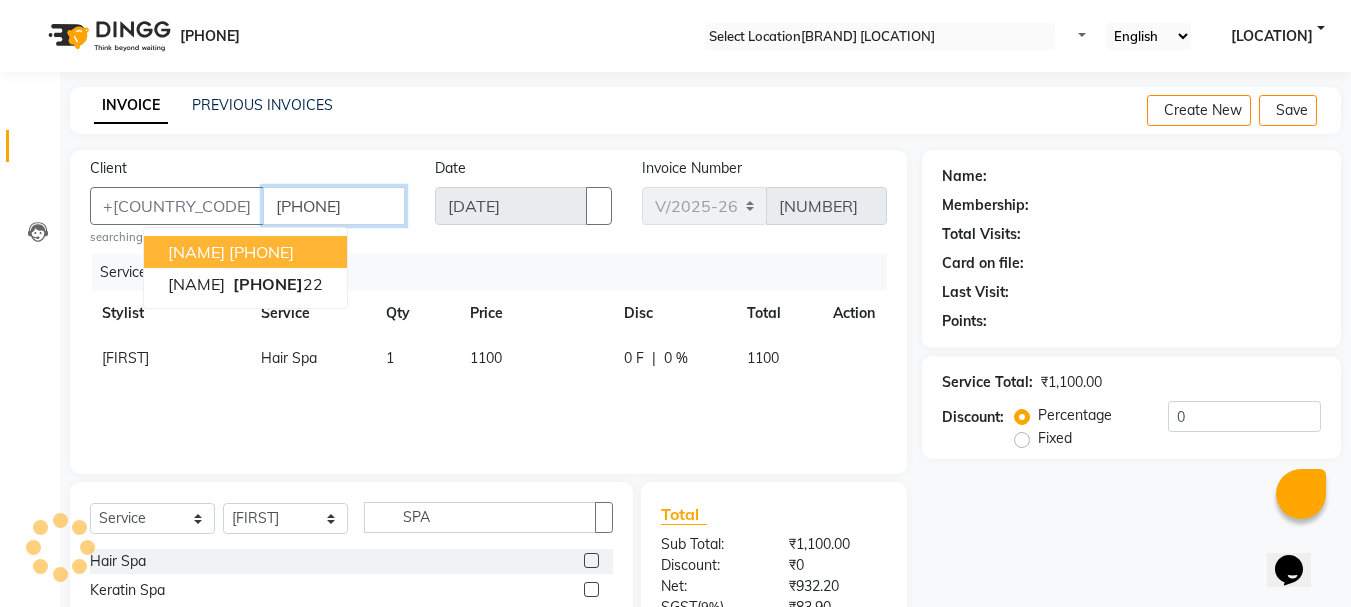 type on "[PHONE]" 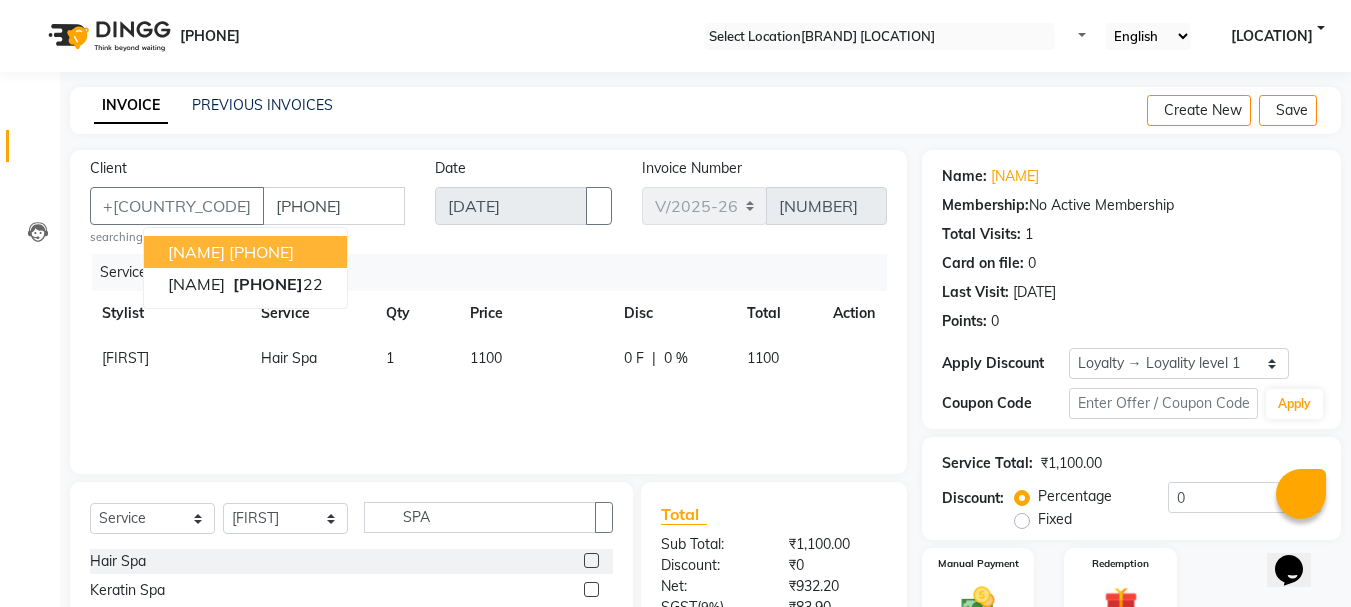 click on "[NAME]  [SERVICE] [QTY] [PRICE] [DISCOUNT] [TOTAL] [ACTION]" at bounding box center (488, 354) 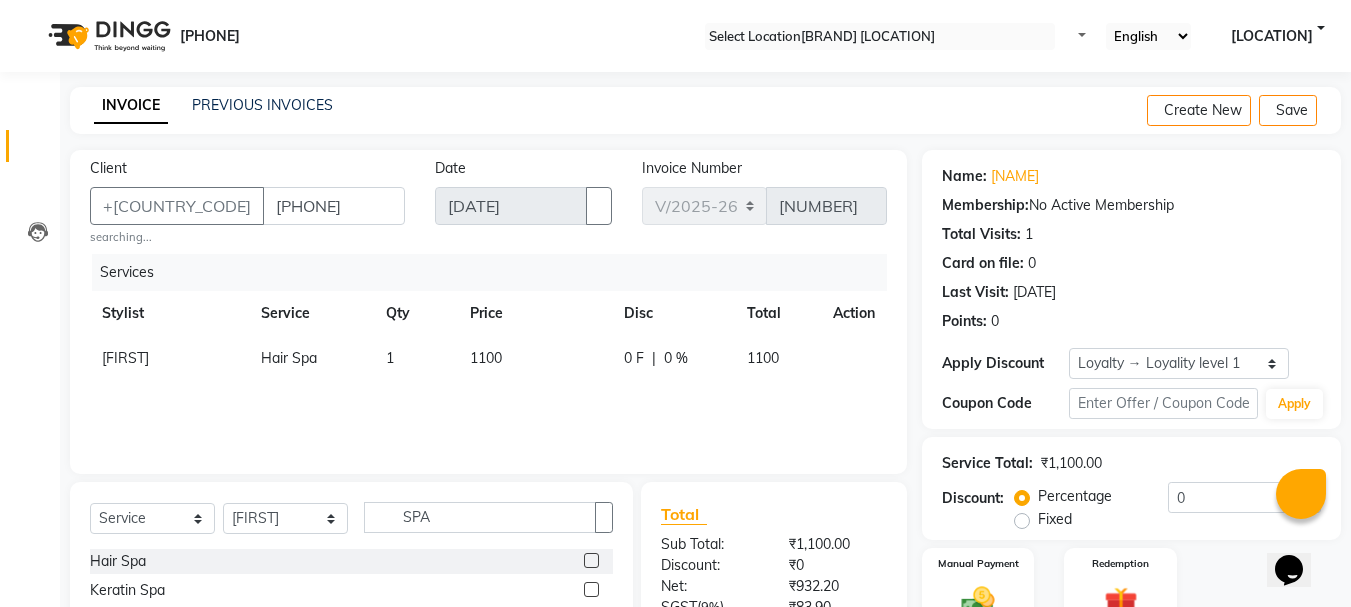 scroll, scrollTop: 199, scrollLeft: 0, axis: vertical 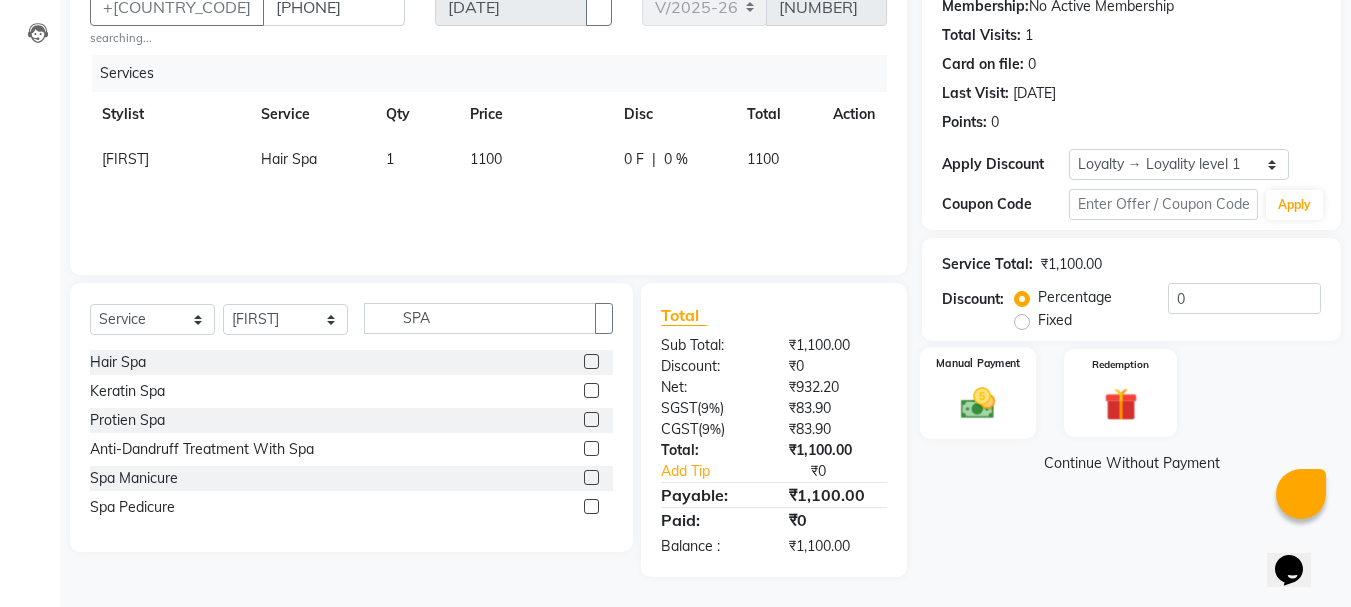 click on "Manual Payment" at bounding box center (978, 393) 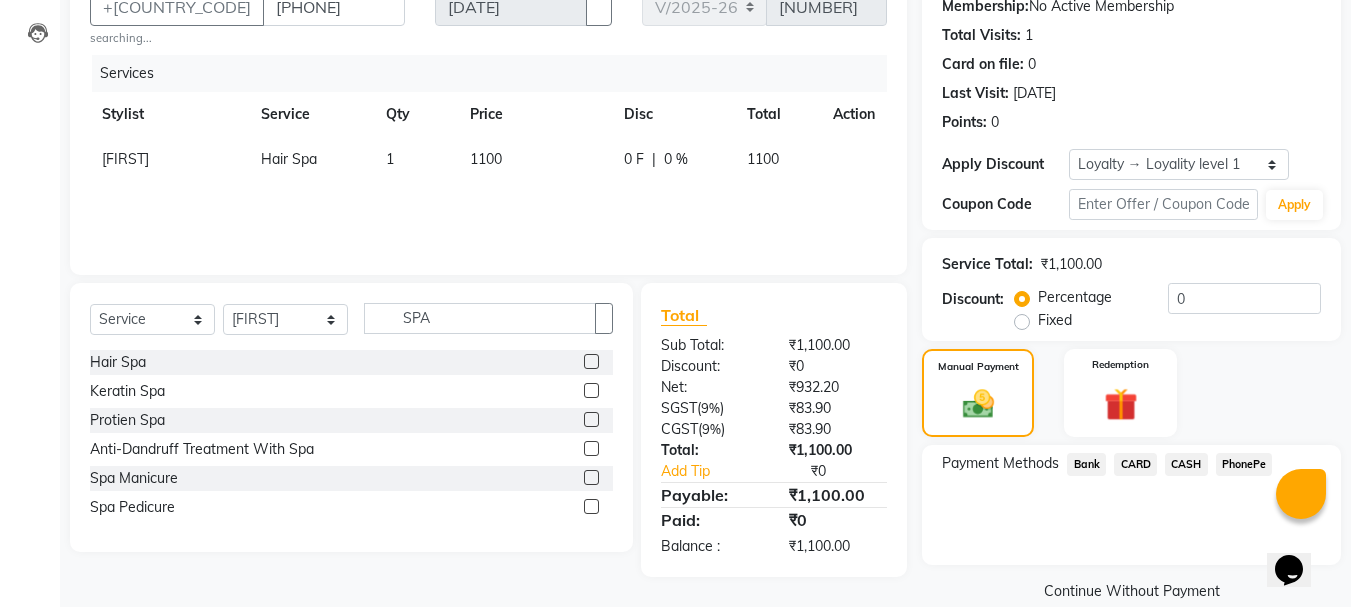 click on "PhonePe" at bounding box center (1086, 464) 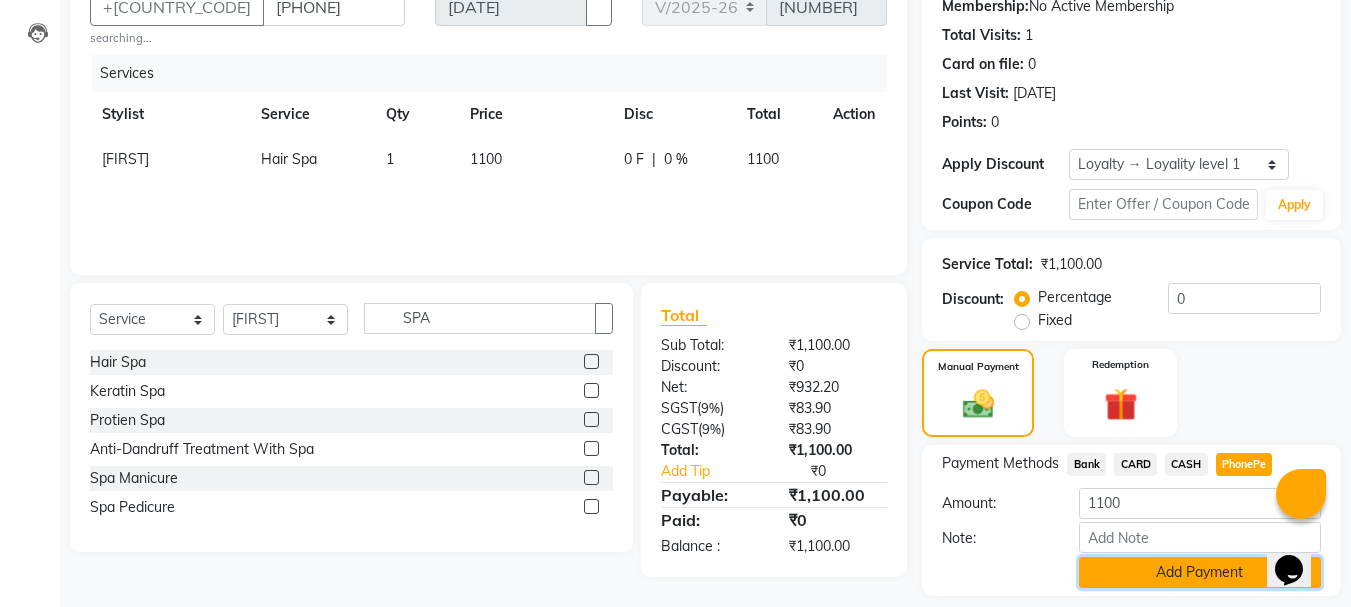 click on "Add Payment" at bounding box center [1200, 572] 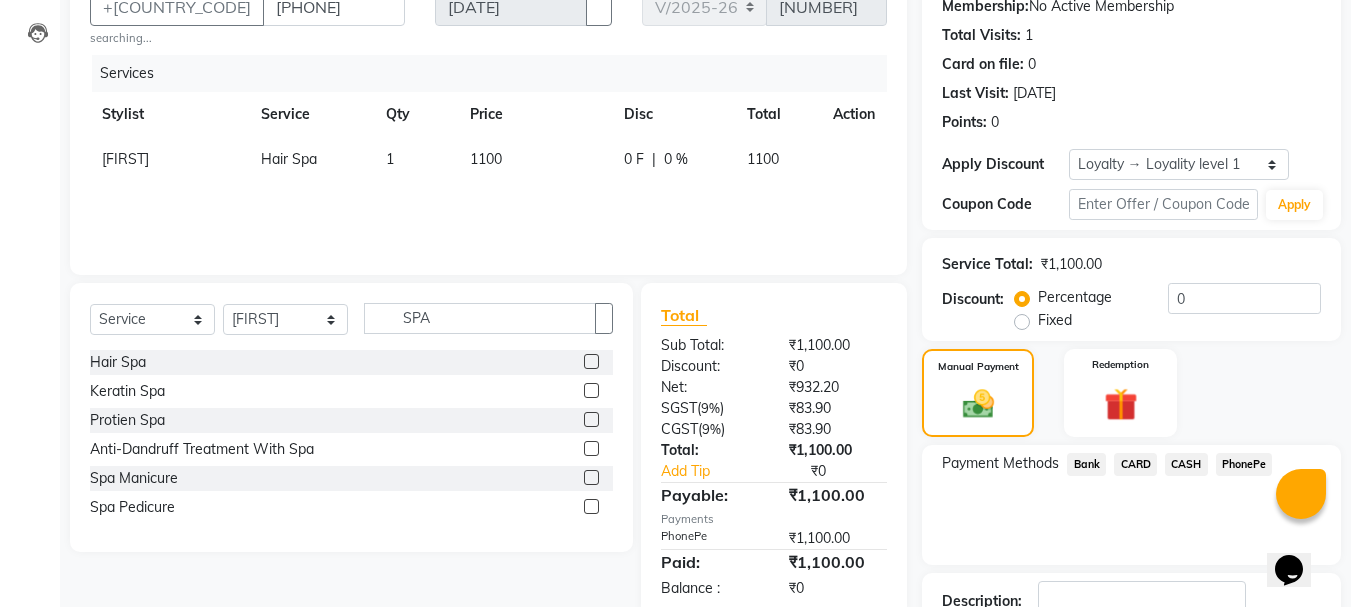 scroll, scrollTop: 361, scrollLeft: 0, axis: vertical 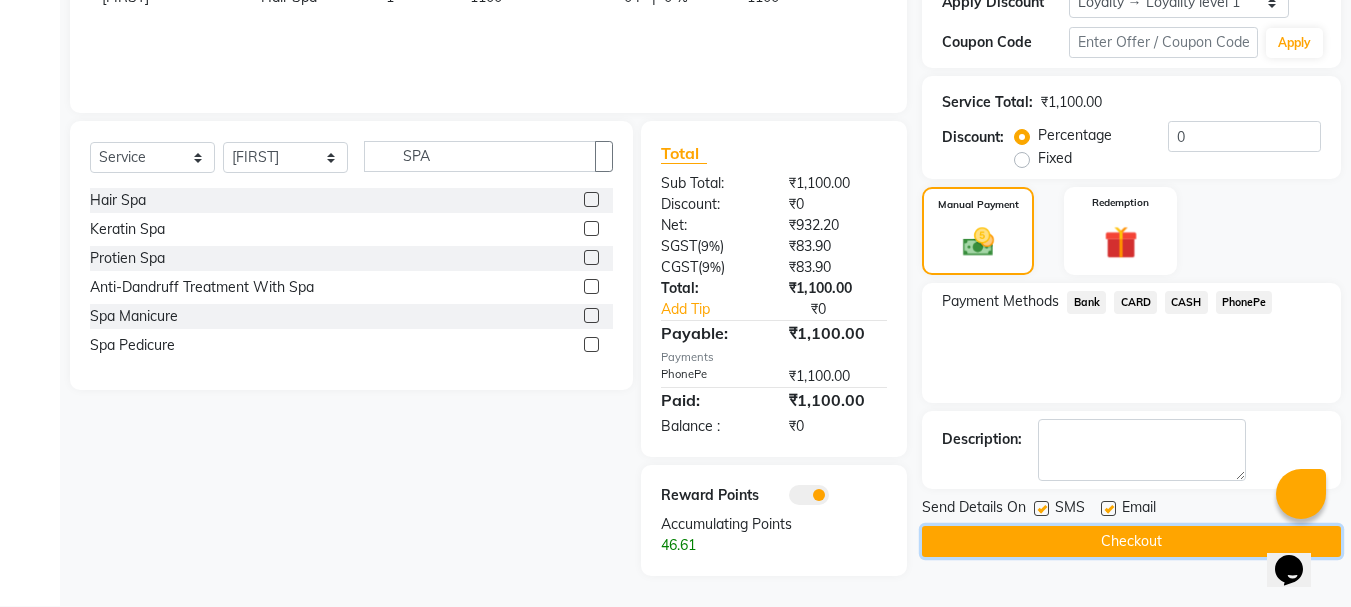 click on "Checkout" at bounding box center (1131, 541) 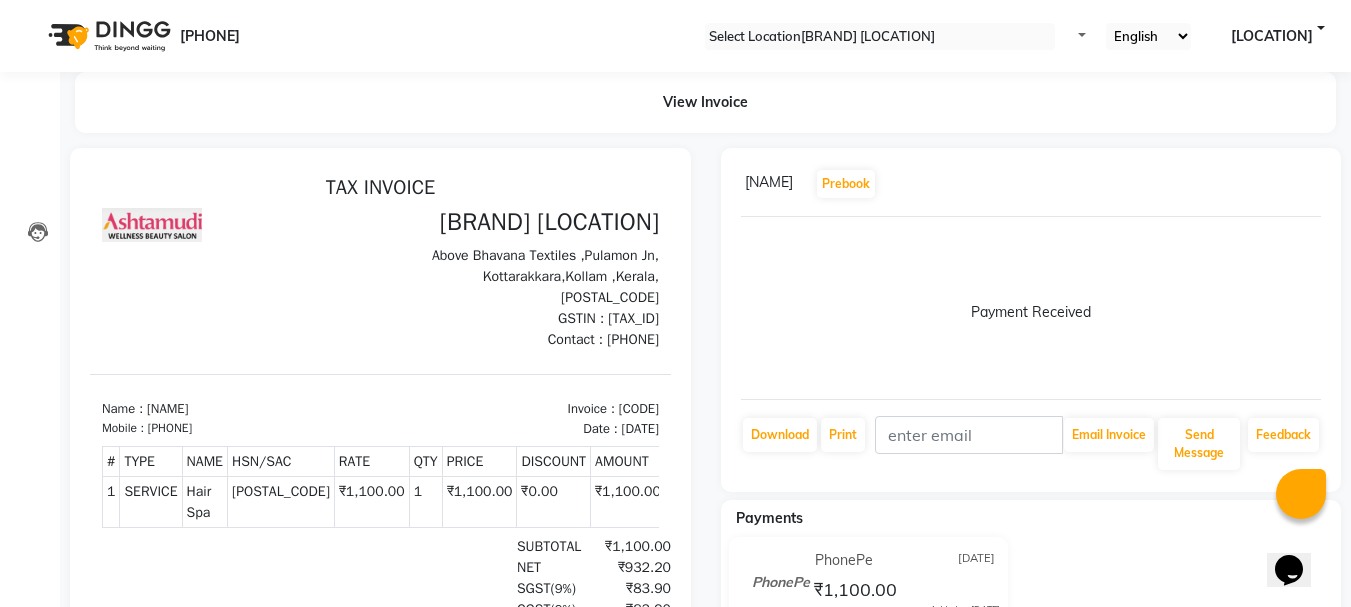 scroll, scrollTop: 0, scrollLeft: 0, axis: both 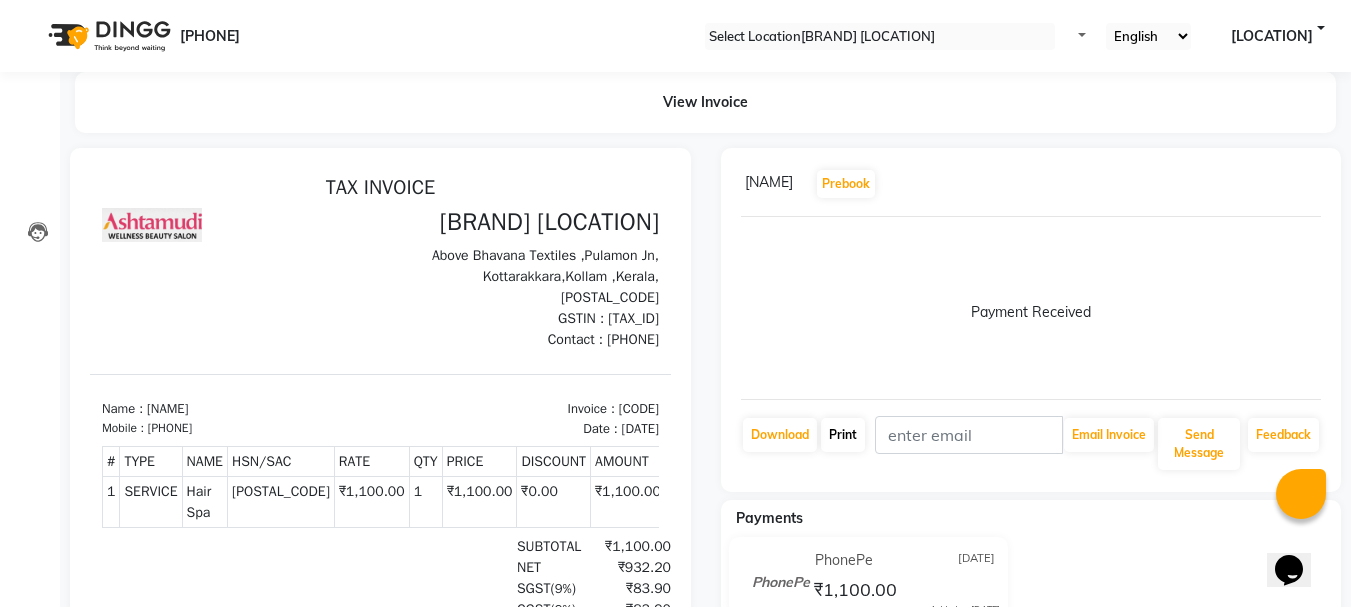 click on "Print" at bounding box center [780, 435] 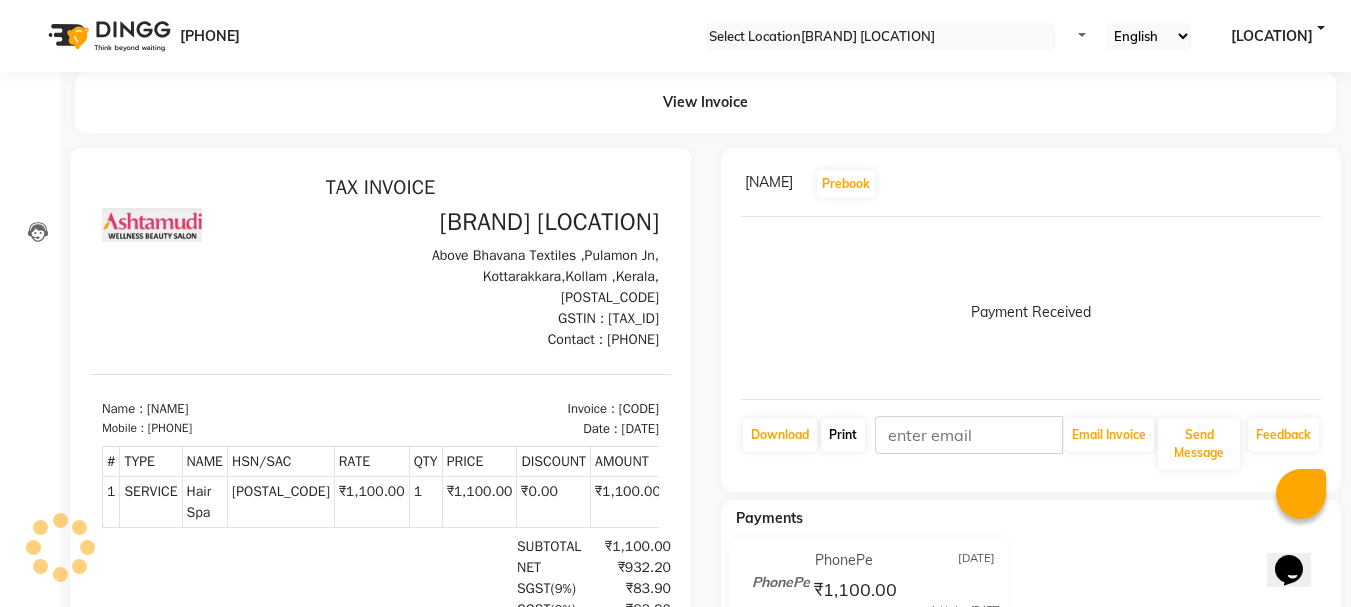 click on "Print" at bounding box center (780, 435) 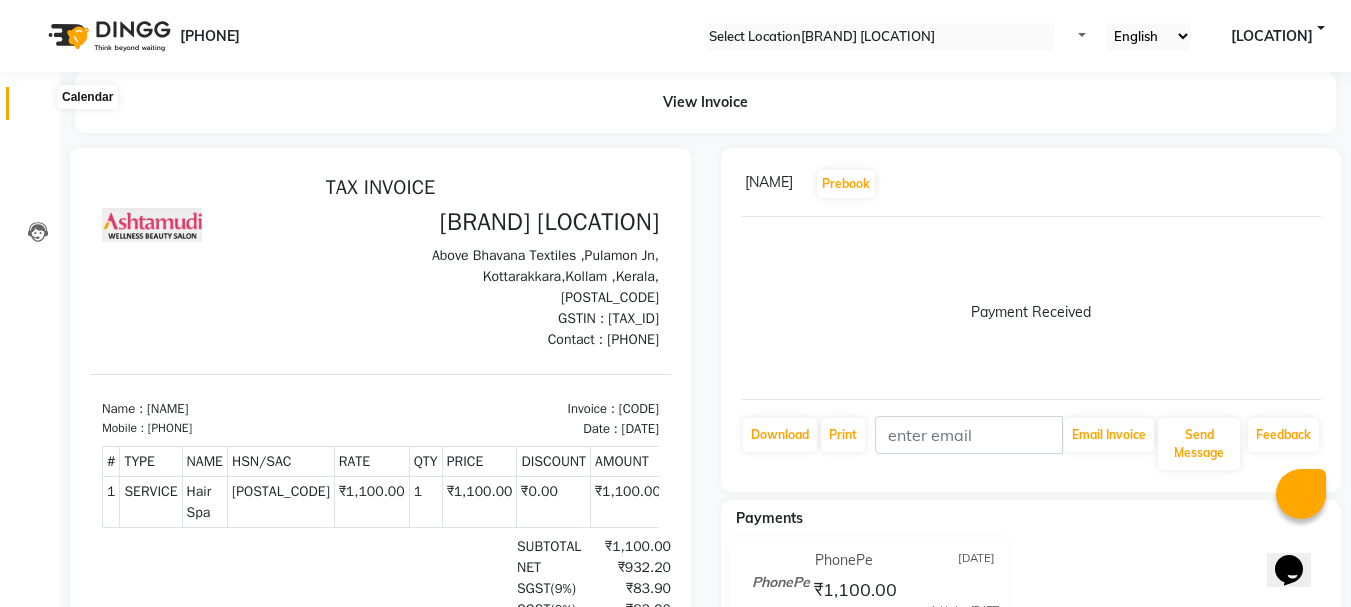 click at bounding box center [38, 108] 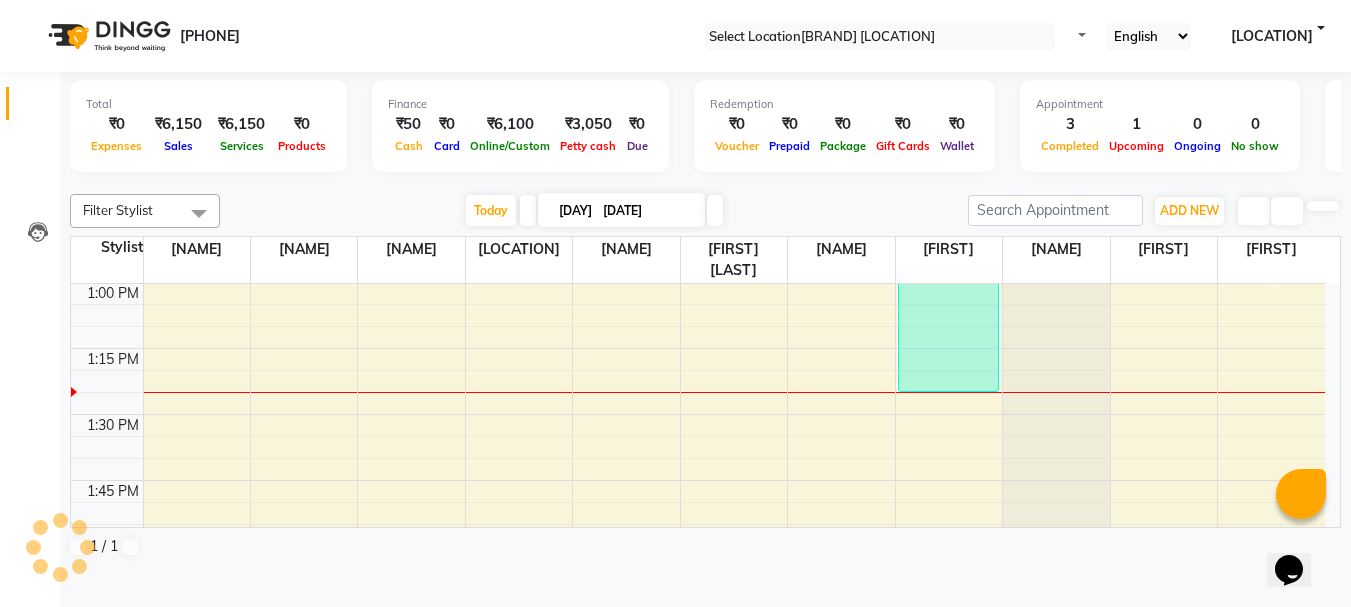 scroll, scrollTop: 0, scrollLeft: 0, axis: both 